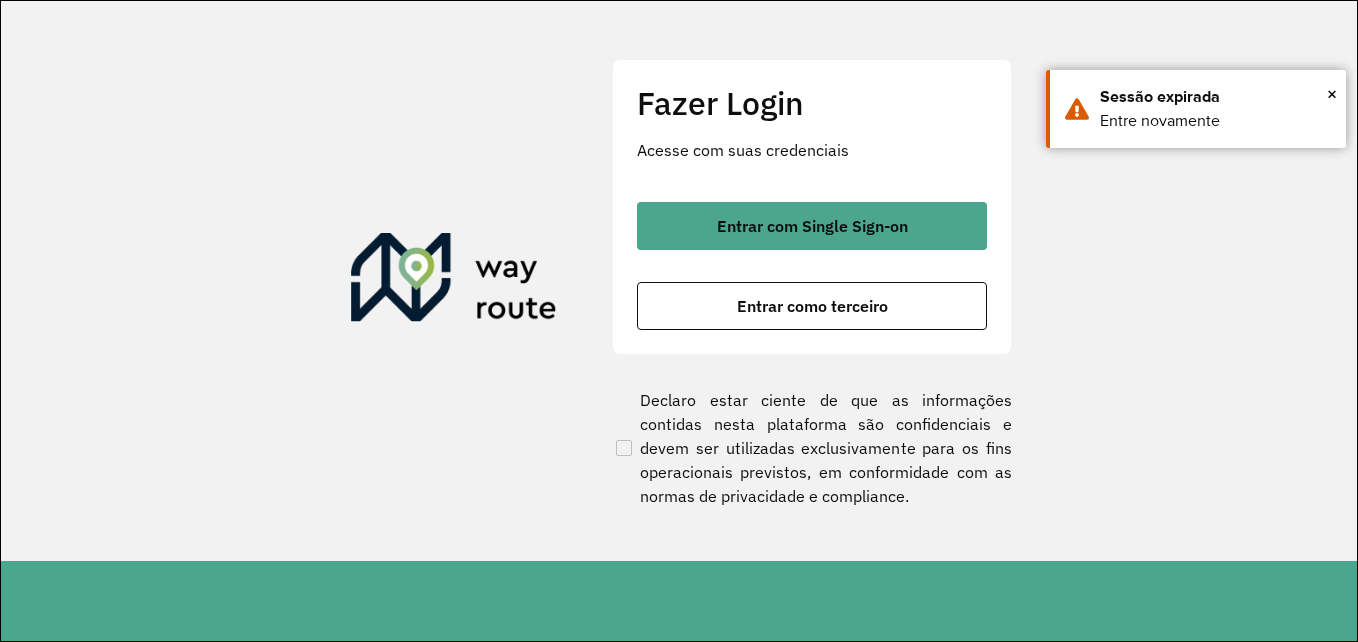 scroll, scrollTop: 0, scrollLeft: 0, axis: both 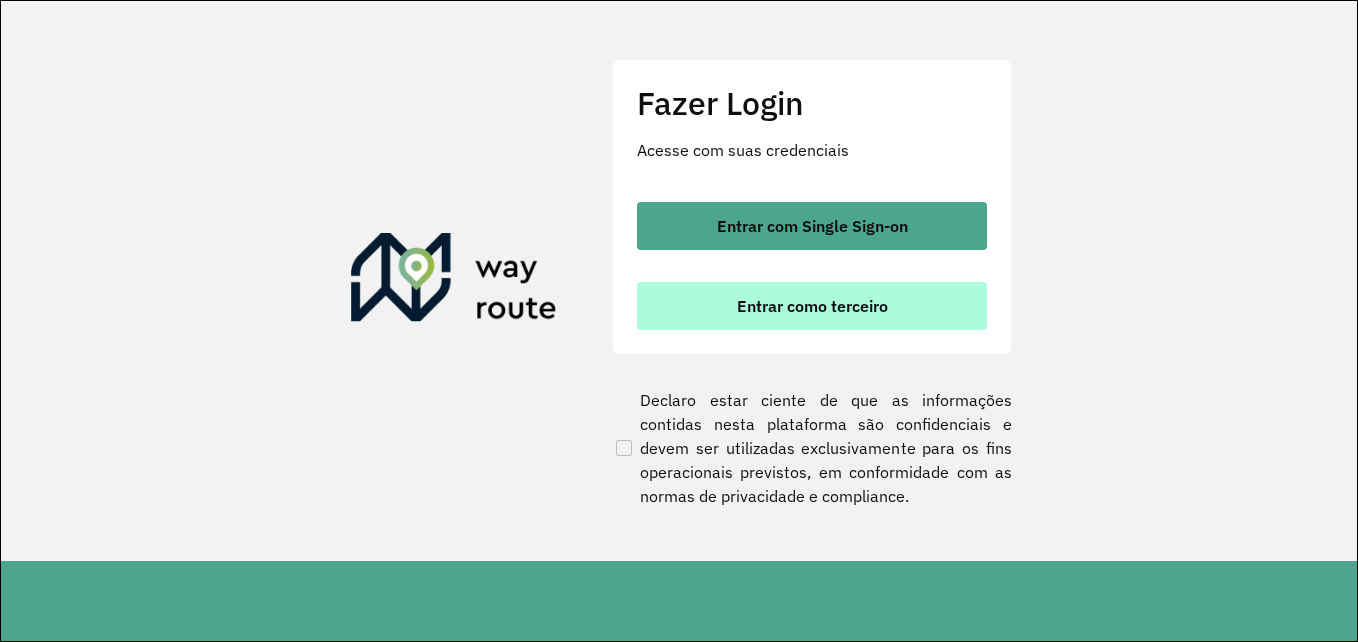 click on "Entrar como terceiro" at bounding box center [812, 306] 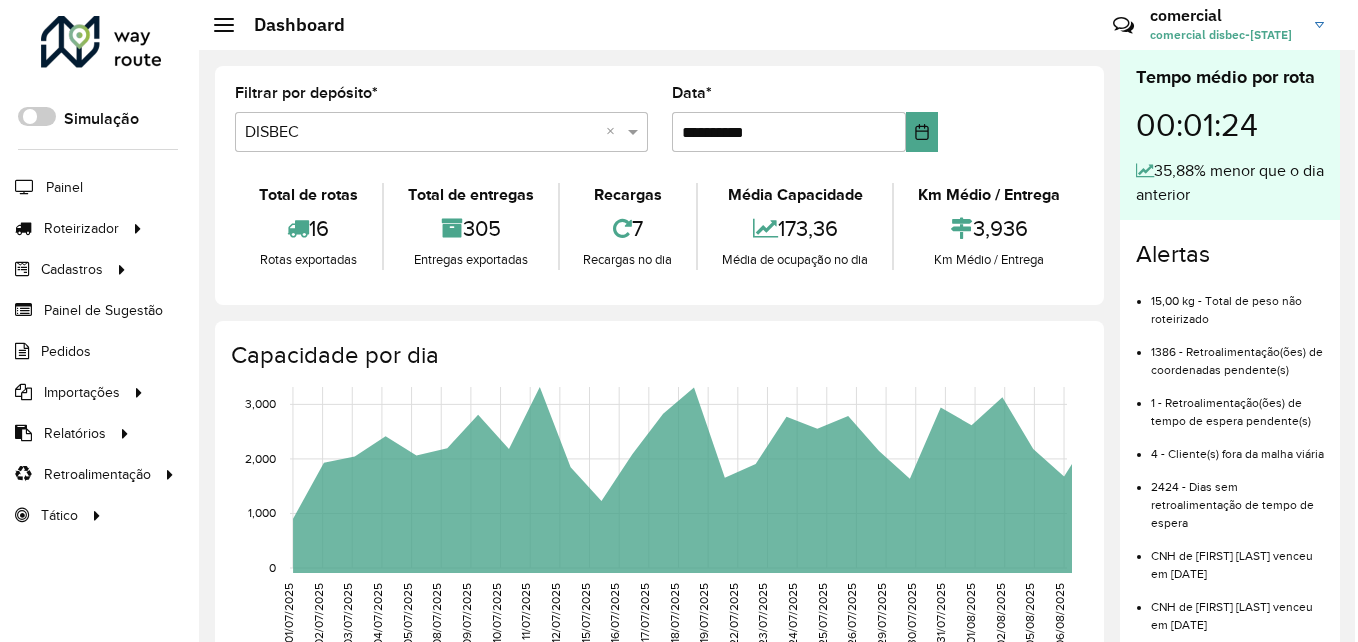 scroll, scrollTop: 0, scrollLeft: 0, axis: both 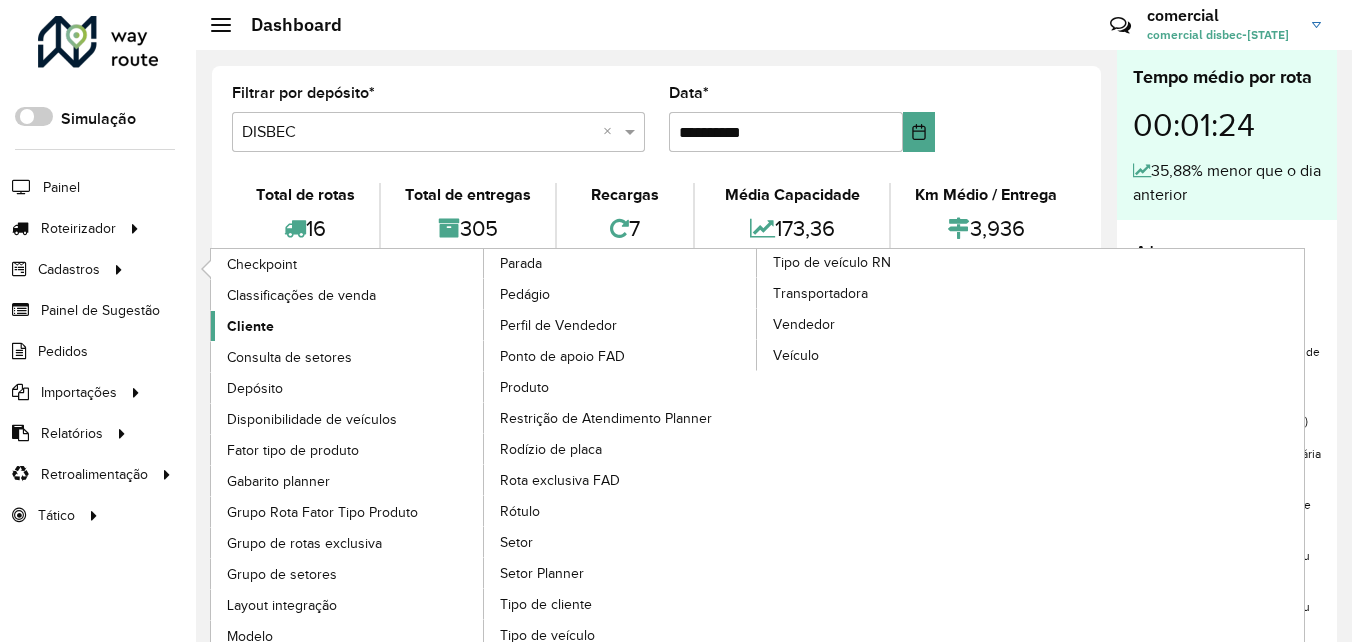 click on "Cliente" 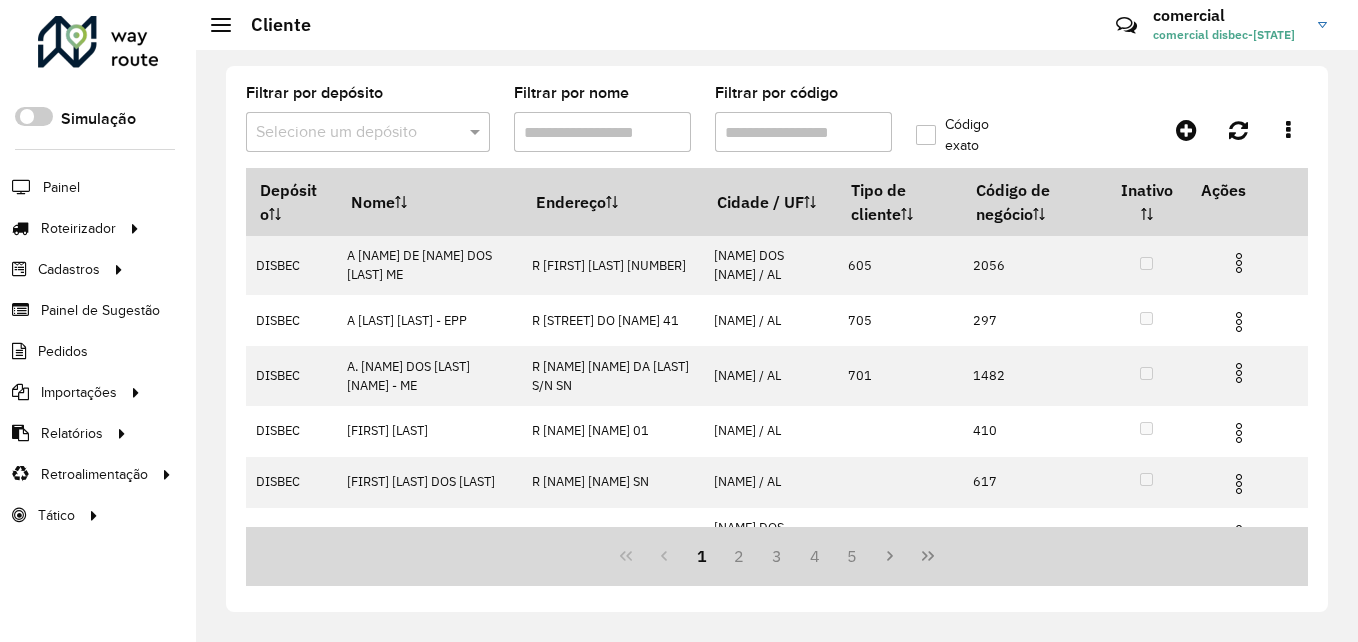 click on "Filtrar por código" at bounding box center (803, 132) 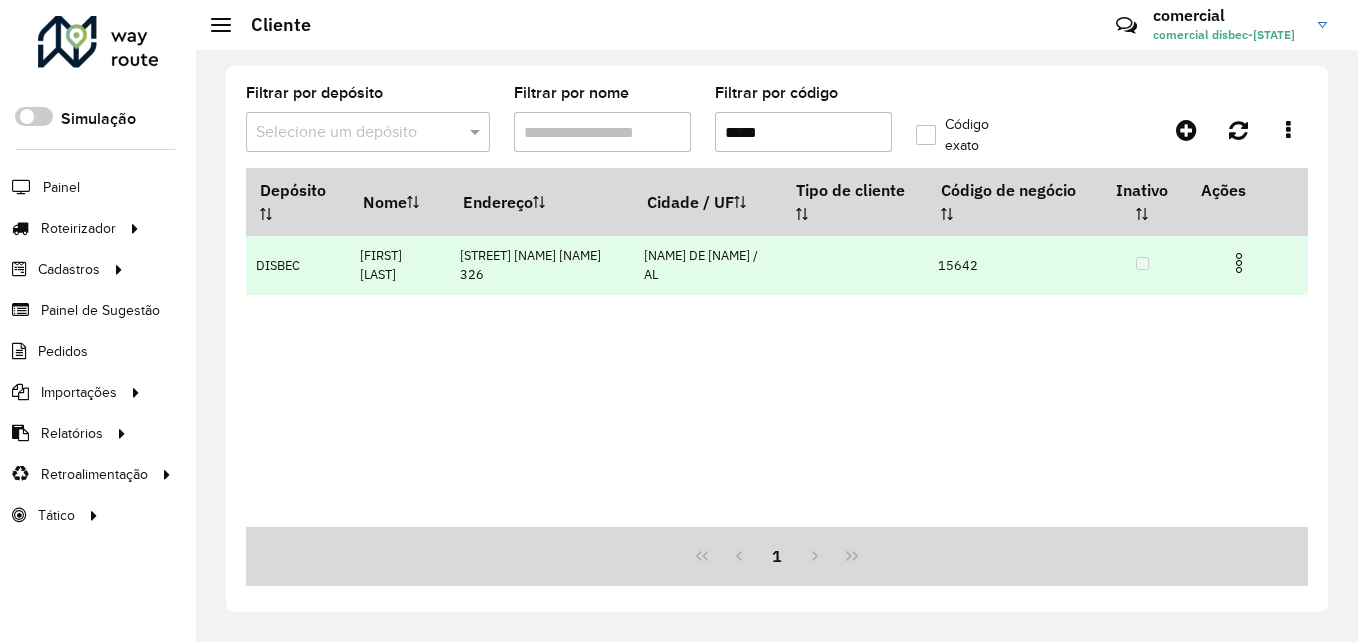 type on "*****" 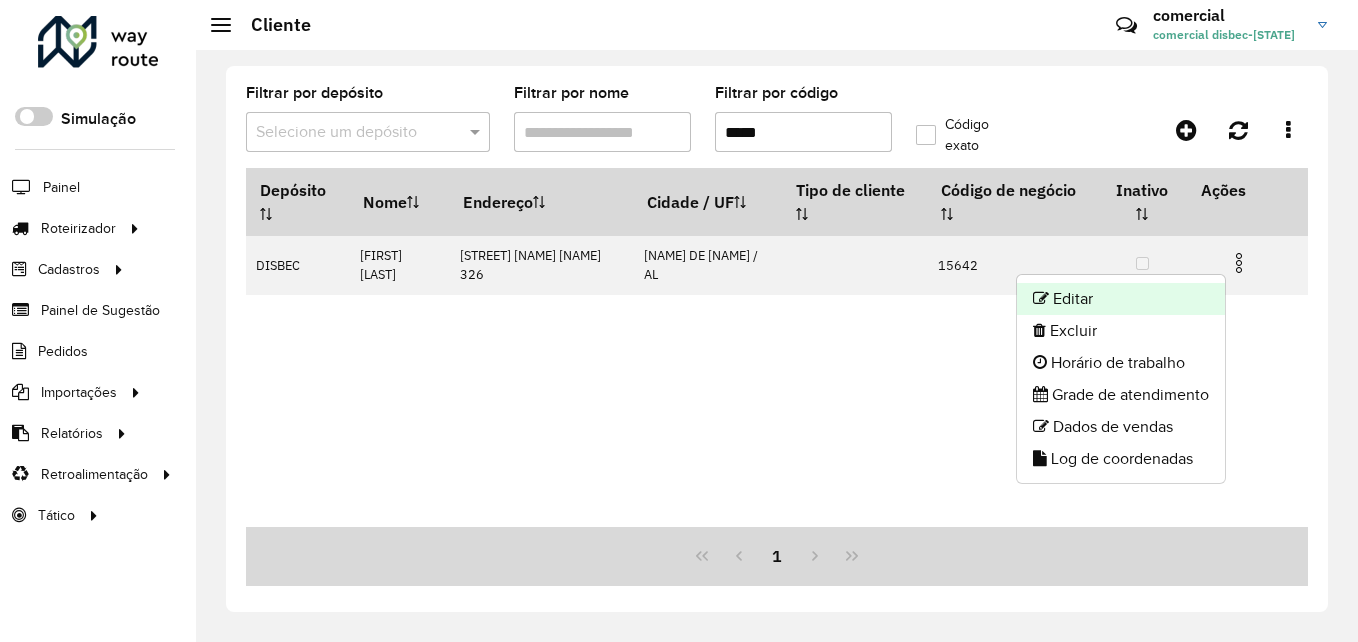 click on "Editar" 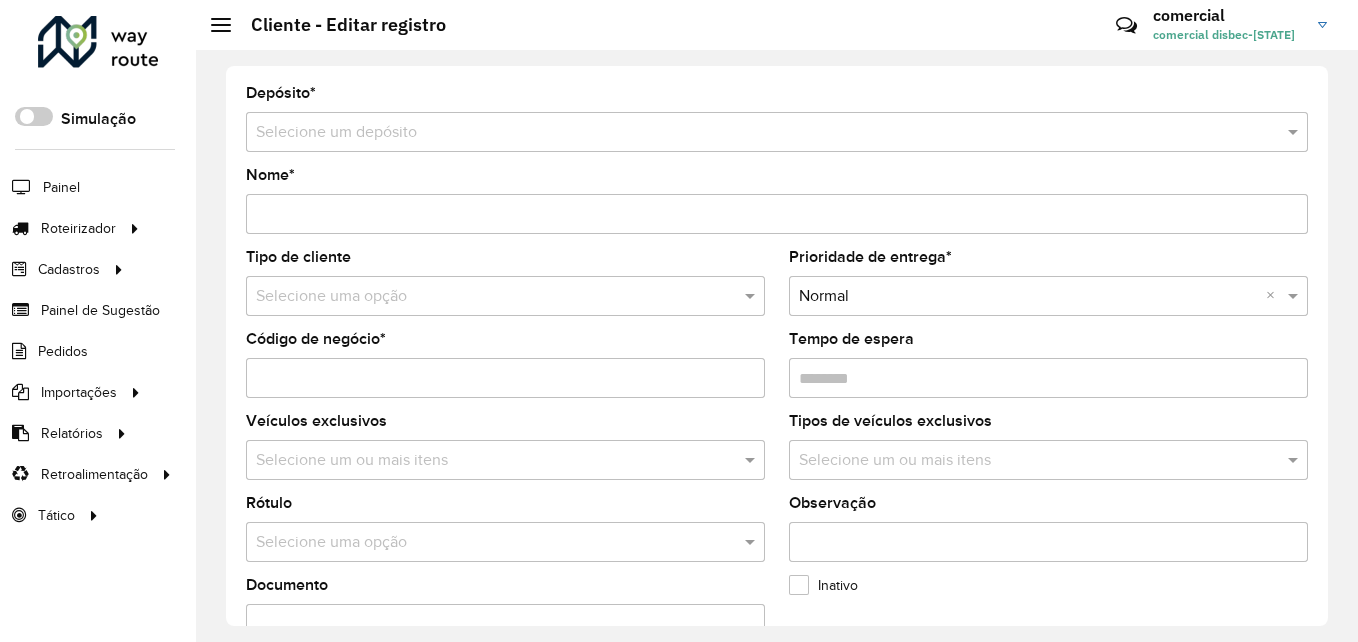 type on "**********" 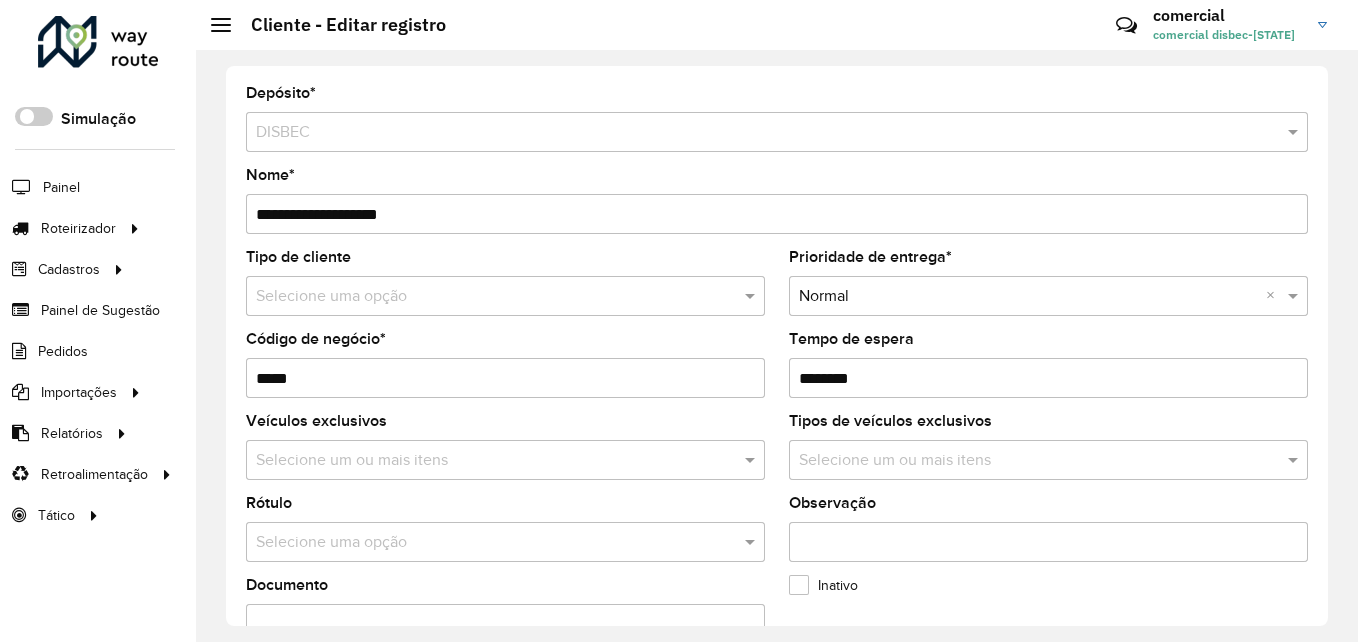 drag, startPoint x: 1326, startPoint y: 169, endPoint x: 1326, endPoint y: 213, distance: 44 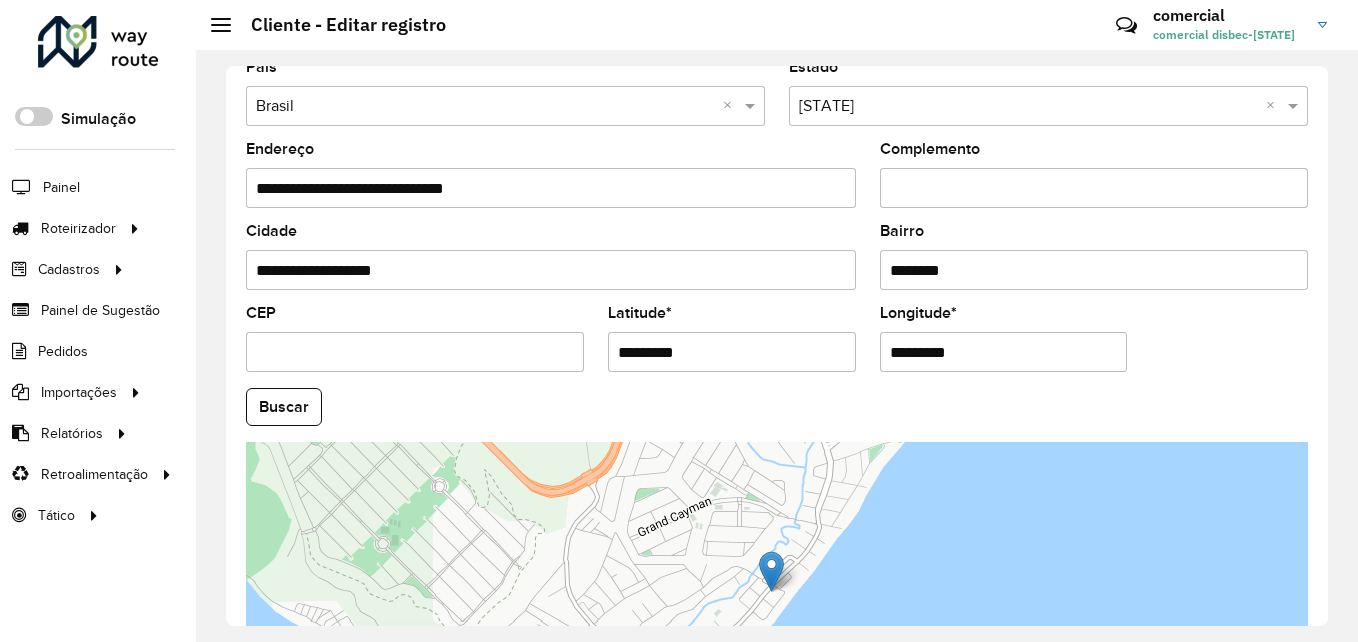 scroll, scrollTop: 668, scrollLeft: 0, axis: vertical 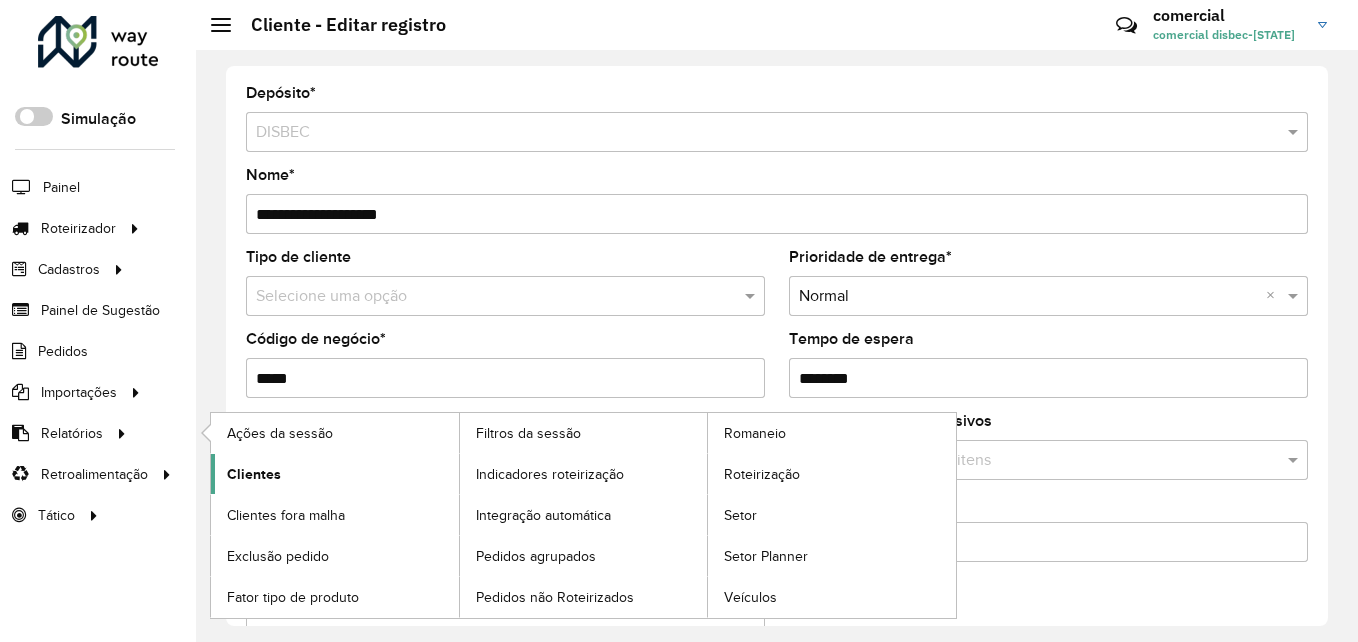 click on "Clientes" 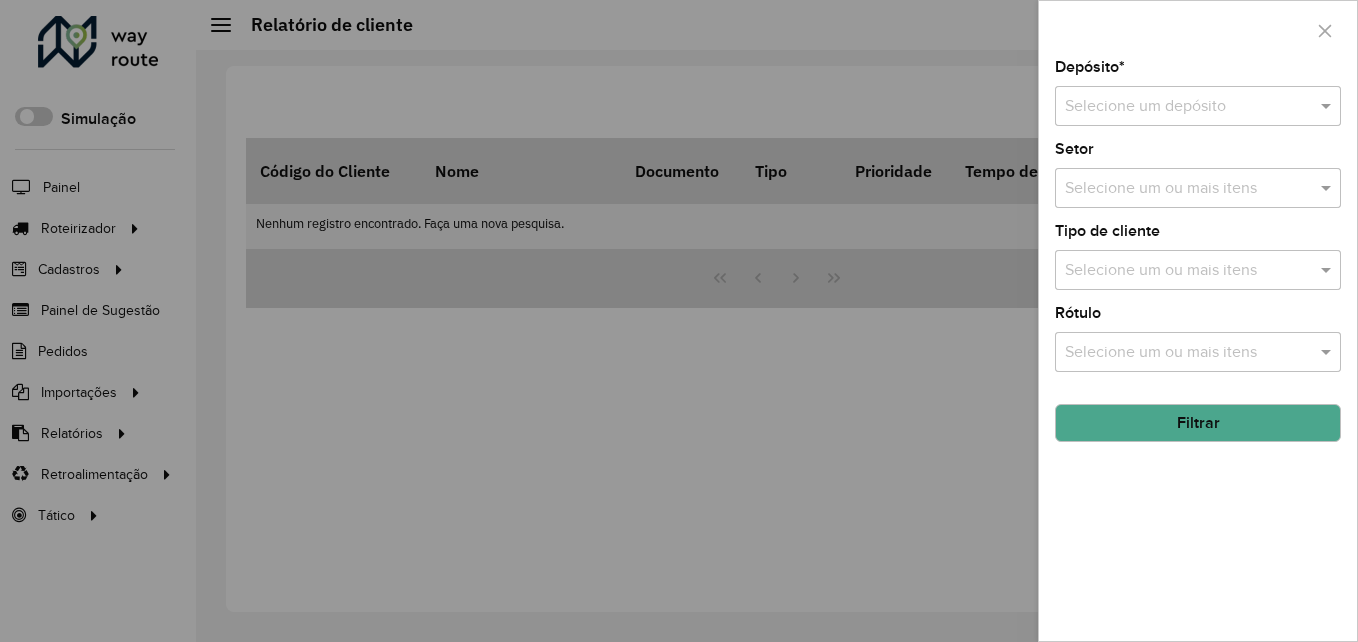 click at bounding box center [1178, 107] 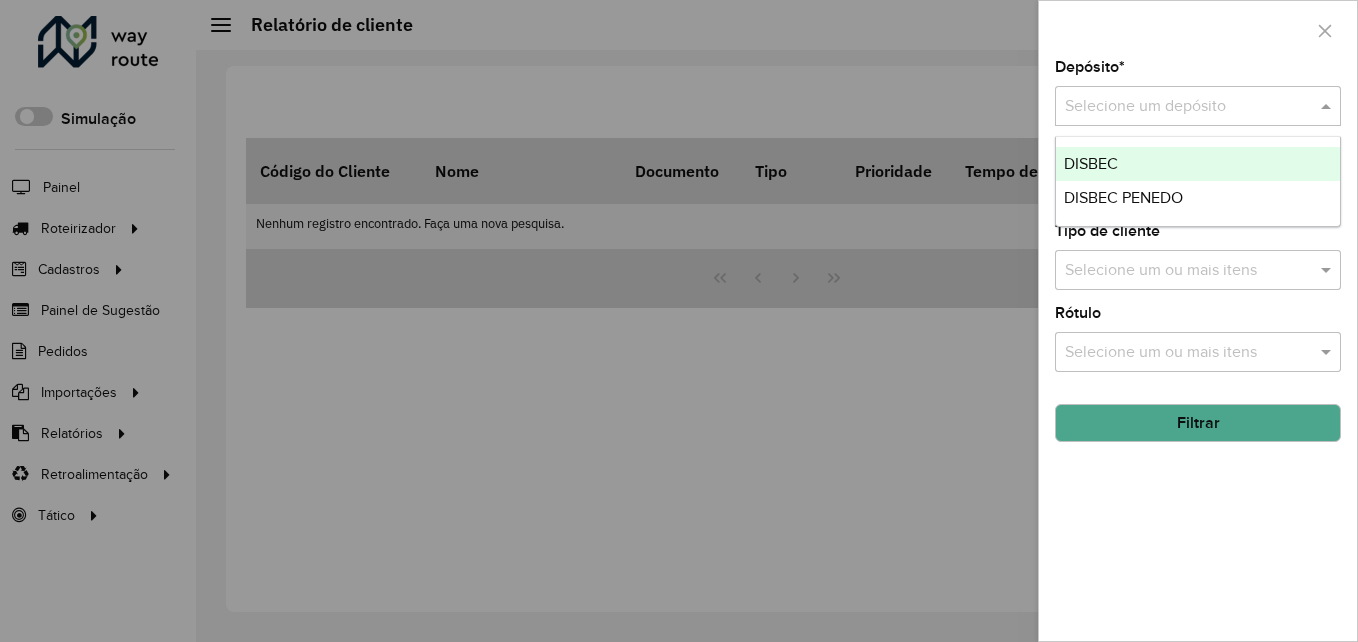 click on "DISBEC" at bounding box center (1198, 164) 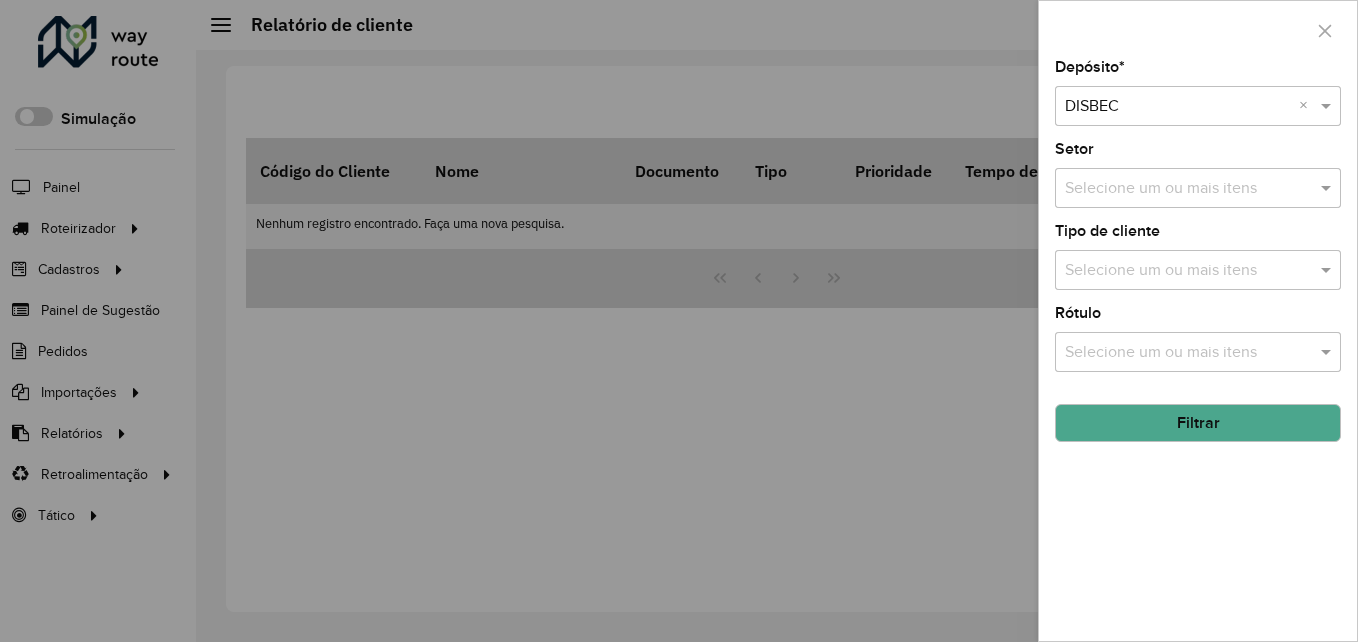 click on "Filtrar" 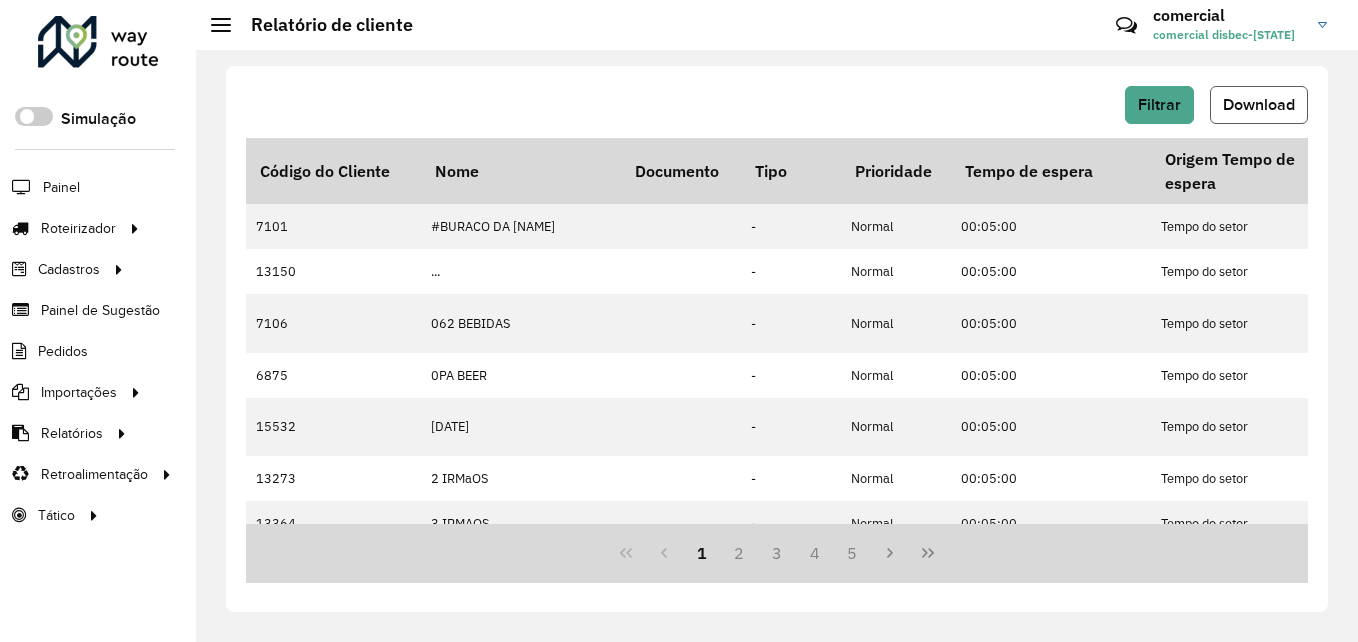 click on "Download" 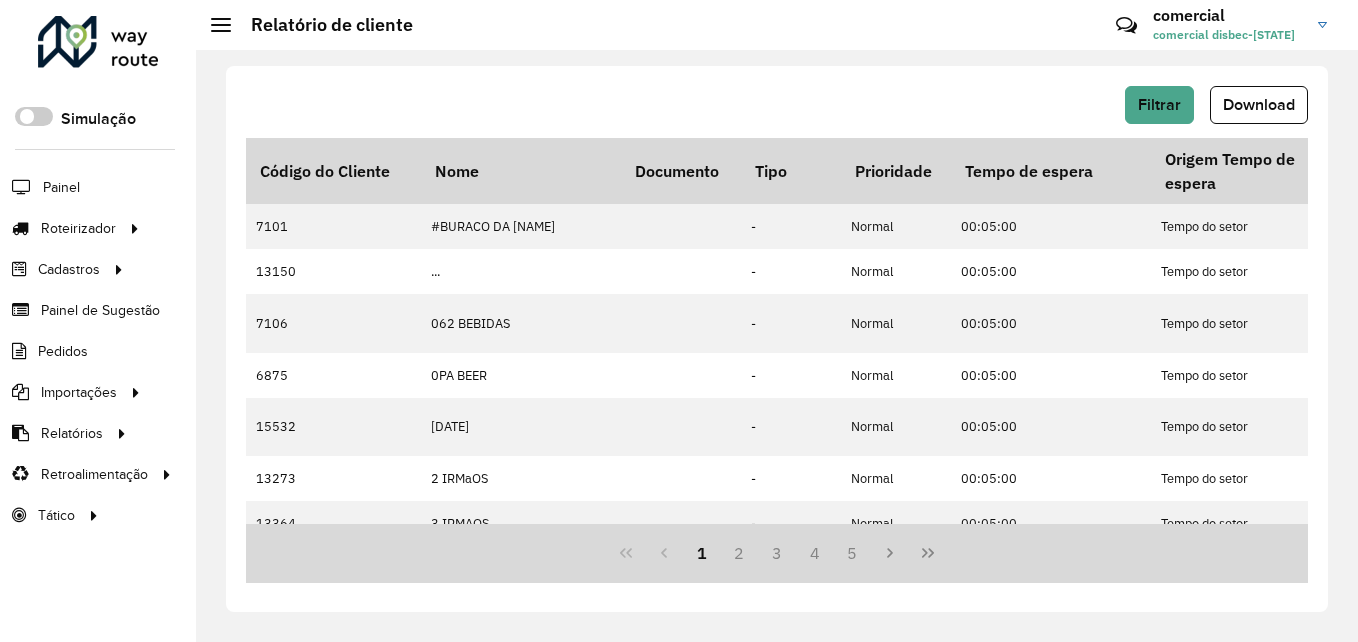 click on "Filtrar Download Código do Cliente Nome Documento Tipo Prioridade Tempo de espera Origem Tempo de espera Setor Endereço Cidade Estado Latitude Longitude Início Janela Fim Janela Inativo Tempo espera lacrado Coordenada lacrada Rótulo Observação Data última compra Data penúltima compra Macro região Setor Planner Veículos exclusivos Tipos de veículos exclusivos Grupos de rota exclusiva Prioridade tipo cliente 7101 #BURACO DA [NAME] - Normal 00:05:00 Tempo do setor [NAME] De [NAME] PV [NAME] [NAME] SN [NAME] [STATE] [LONGITUDE] [LONGITUDE] 00:00:00 23:59:00 - 12/01/2021 - [NAME] - 13150 ... - Normal 00:05:00 Tempo do setor [NAME] da [NAME] [STREET] [NAME] [NAME] [NAME] [STATE] [LONGITUDE] [LONGITUDE] 00:00:00 23:59:00 - - [NAME] - 7106 062 [NAME] - Normal 00:05:00 Tempo do setor [NAME] Nova R. [NAME] [NAME] 03 [NAME] [STATE] [LONGITUDE] [LONGITUDE] 00:00:00 23:59:00 - 18/09/2020 - [NAME] - 6875 0PA [NAME] - Normal" 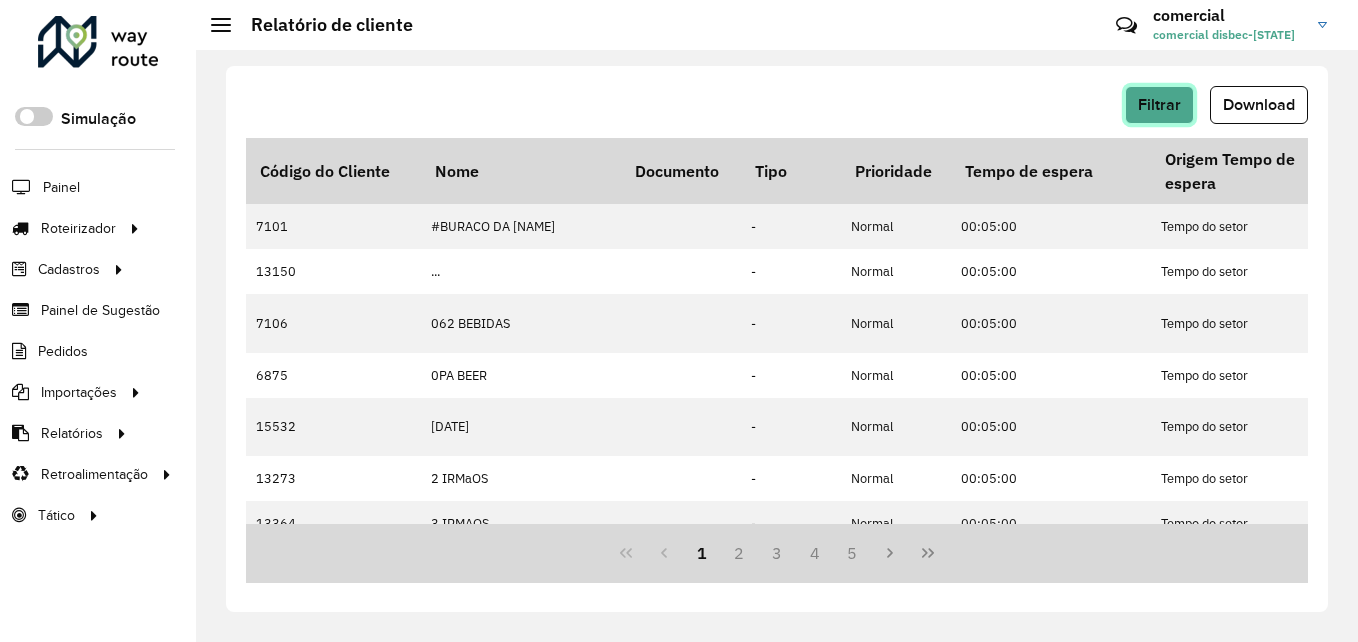 click on "Filtrar" 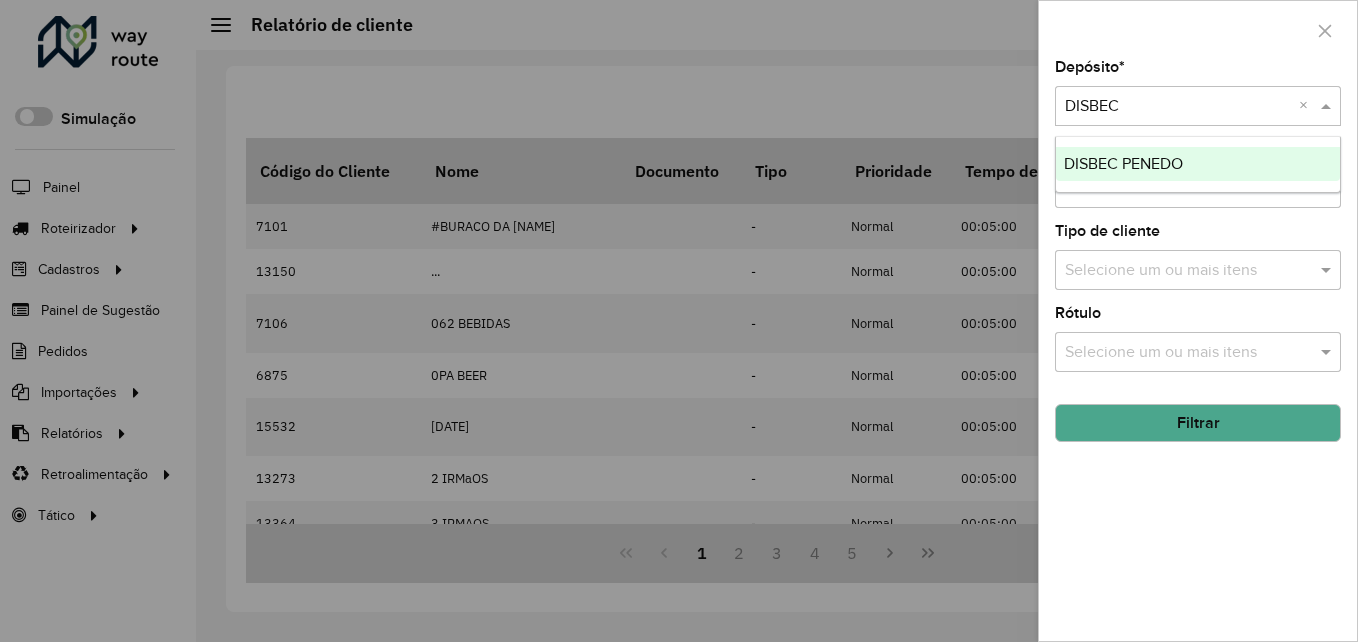 click at bounding box center (1178, 107) 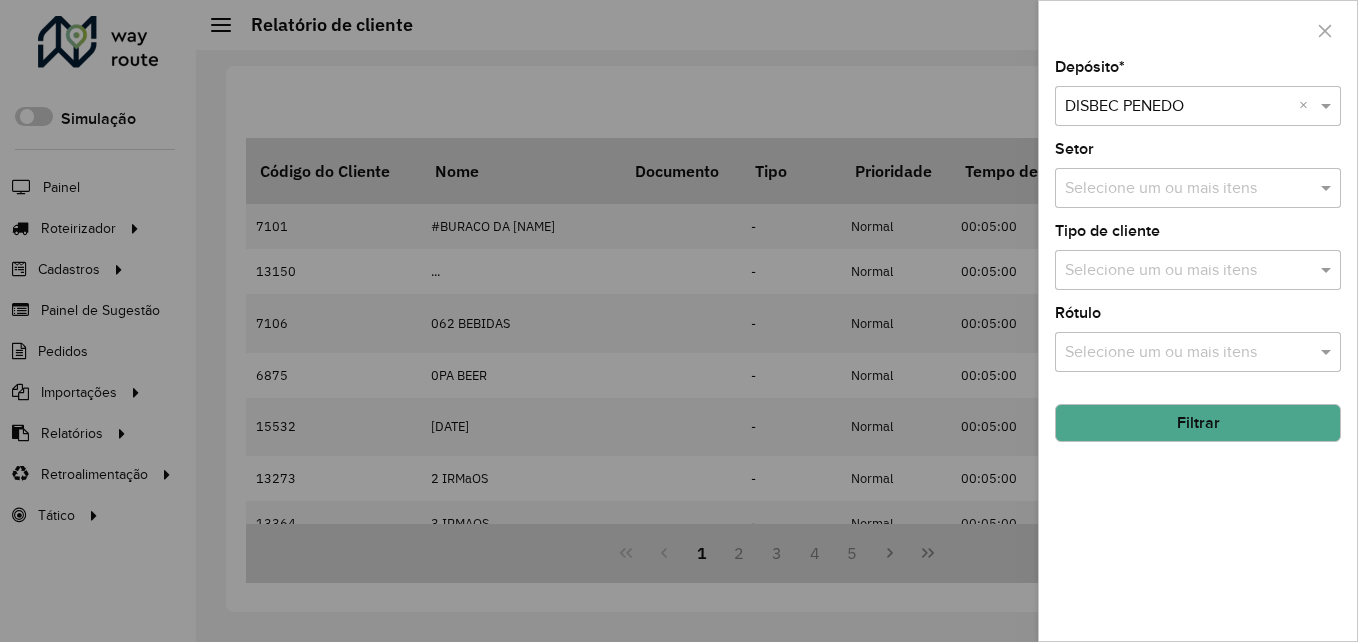 click on "Filtrar" 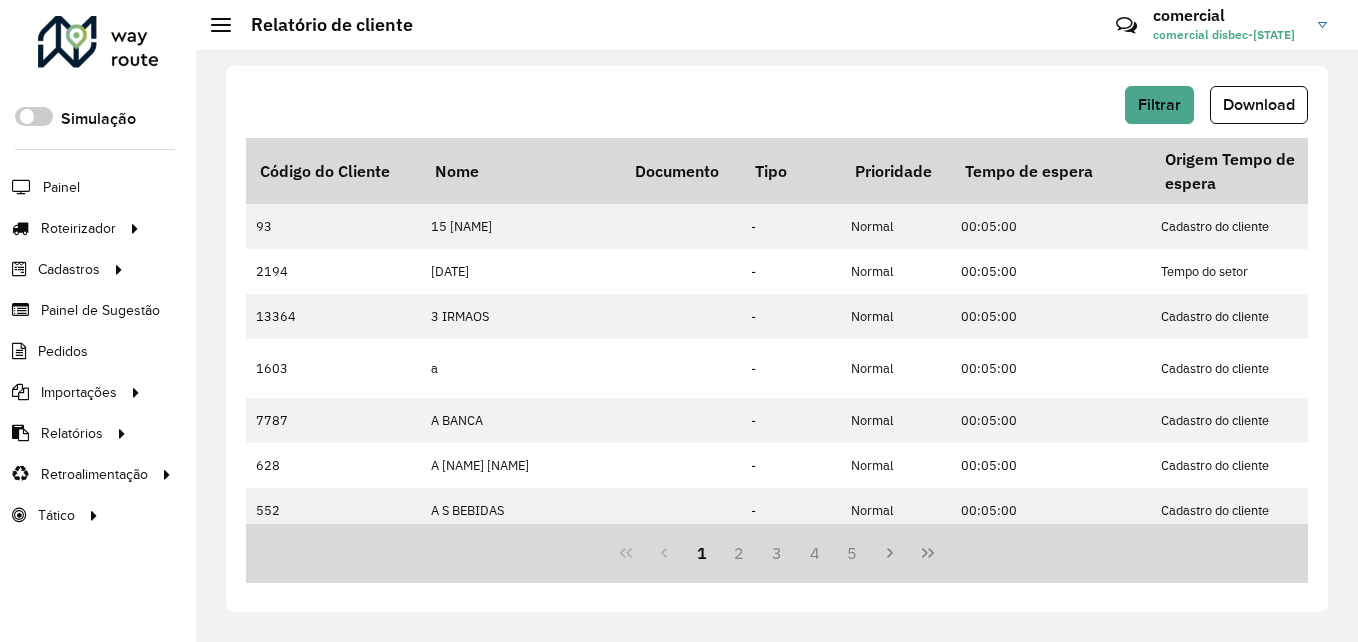 click on "Filtrar   Download" 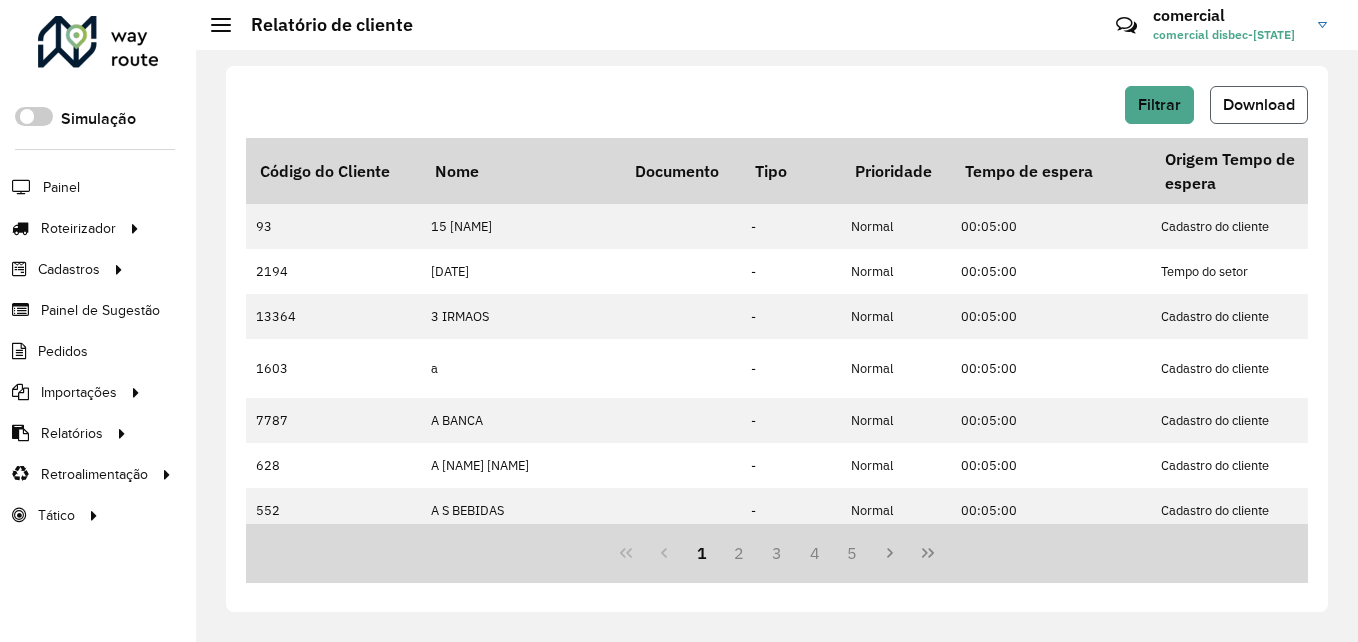 click on "Download" 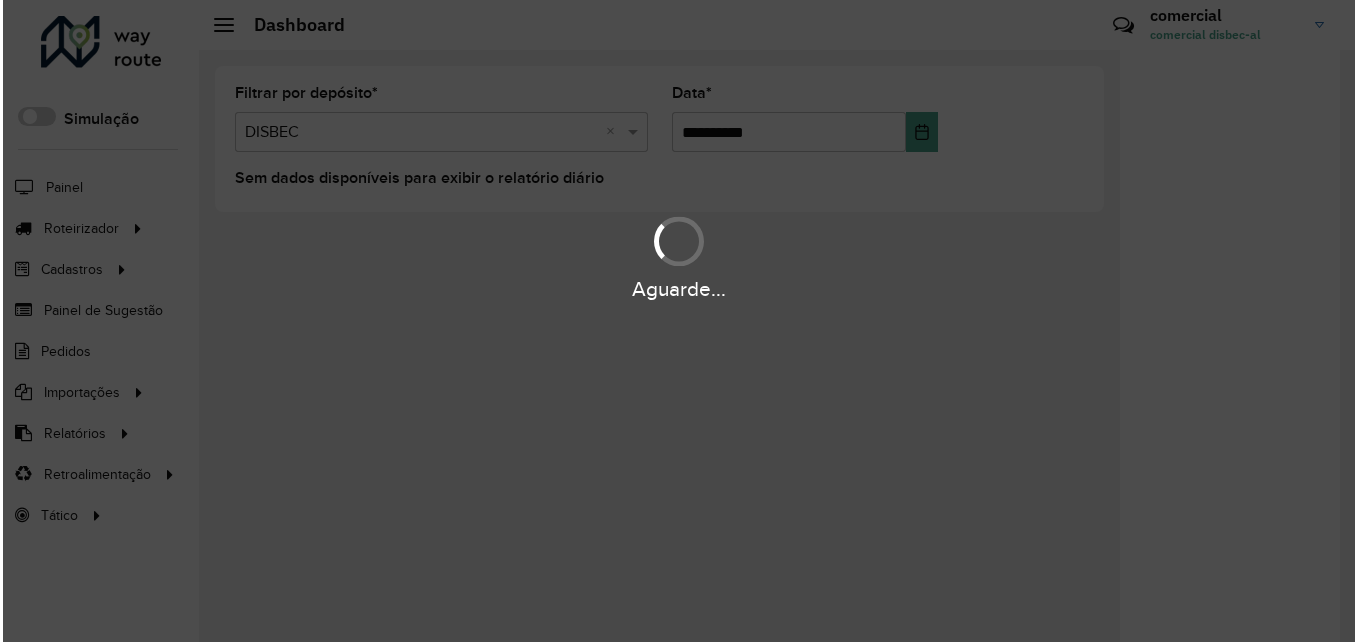 scroll, scrollTop: 0, scrollLeft: 0, axis: both 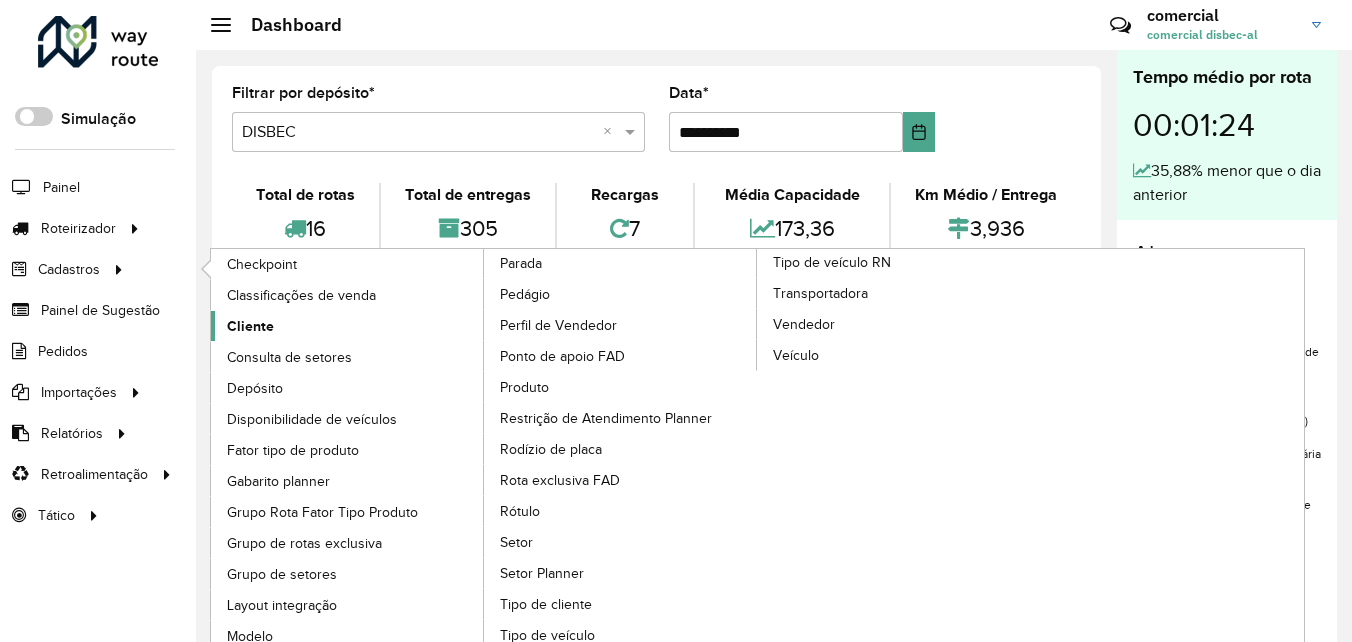 click on "Cliente" 